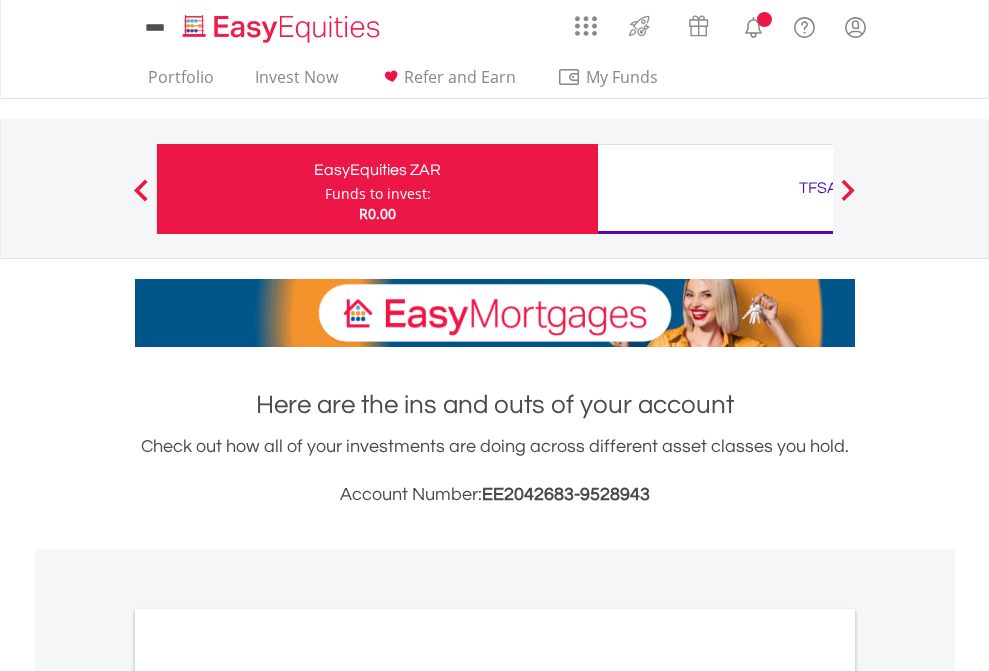 scroll, scrollTop: 0, scrollLeft: 0, axis: both 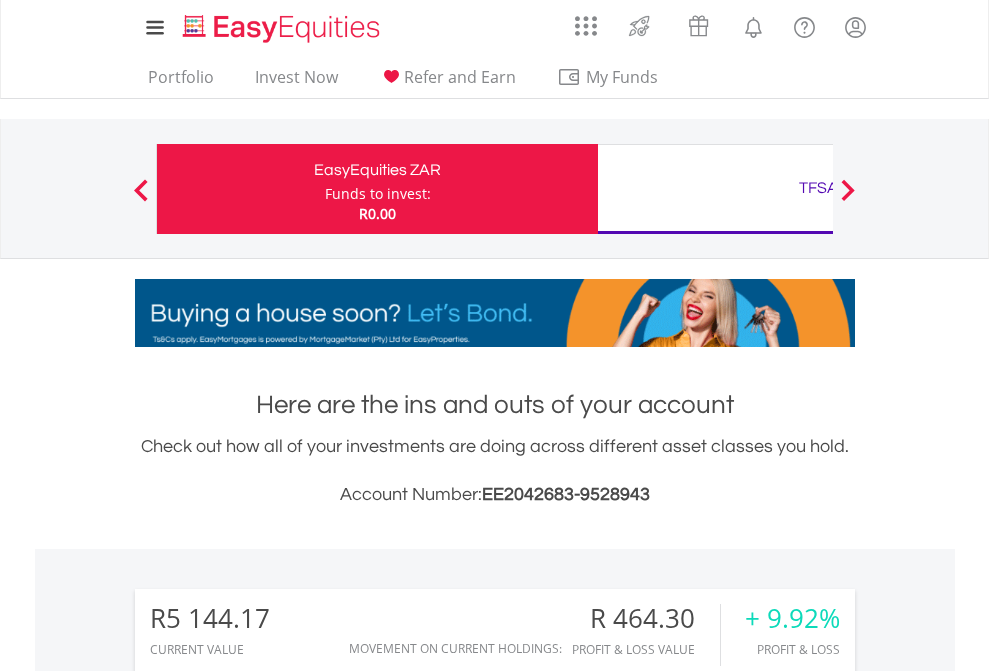 click on "Funds to invest:" at bounding box center [378, 194] 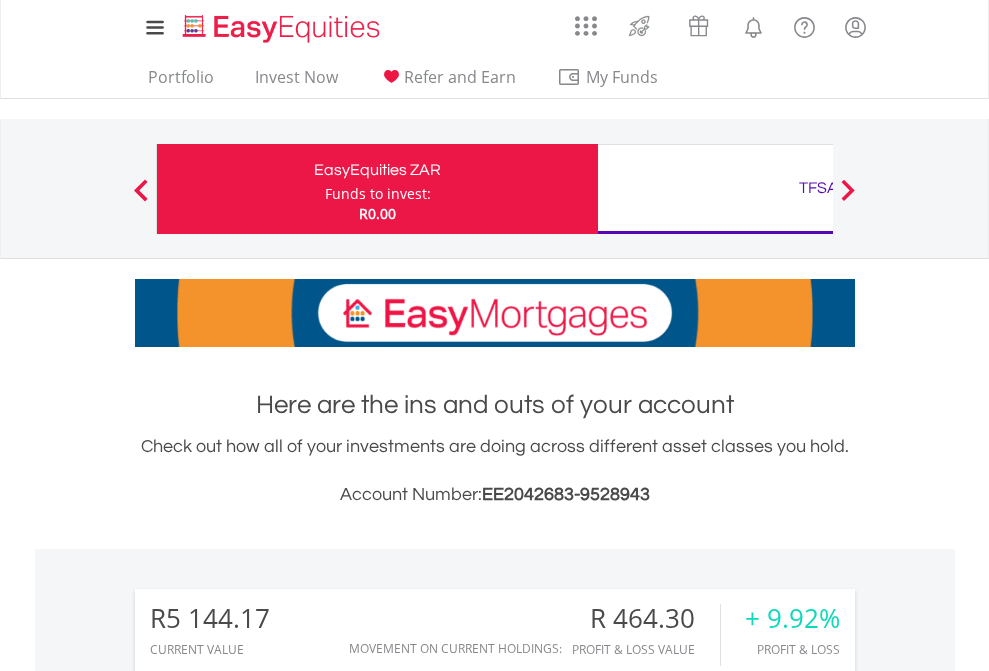 scroll, scrollTop: 999808, scrollLeft: 999687, axis: both 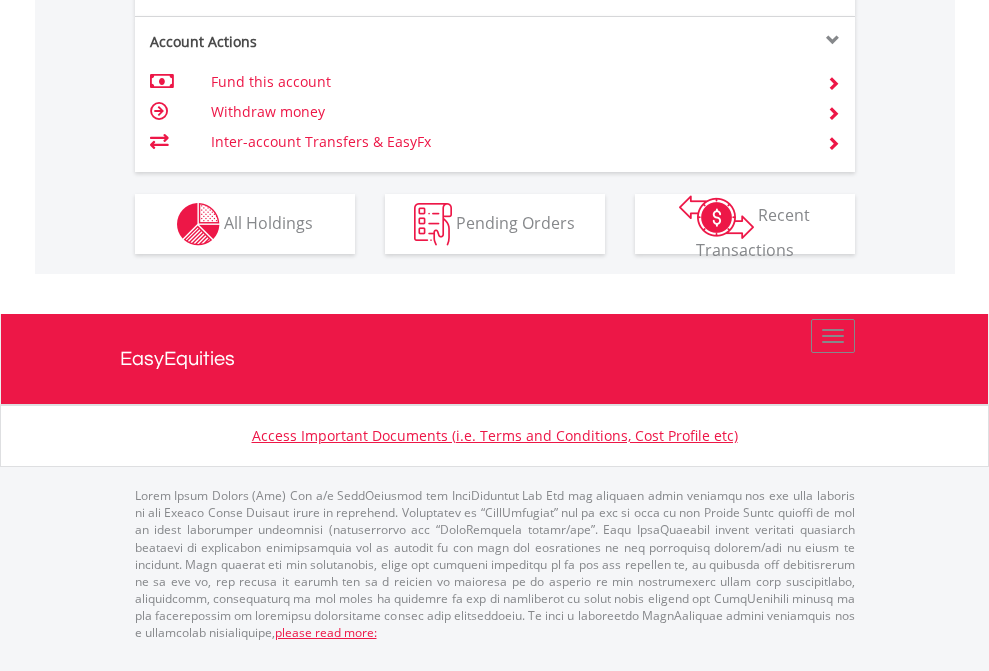 click on "Investment types" at bounding box center (706, -337) 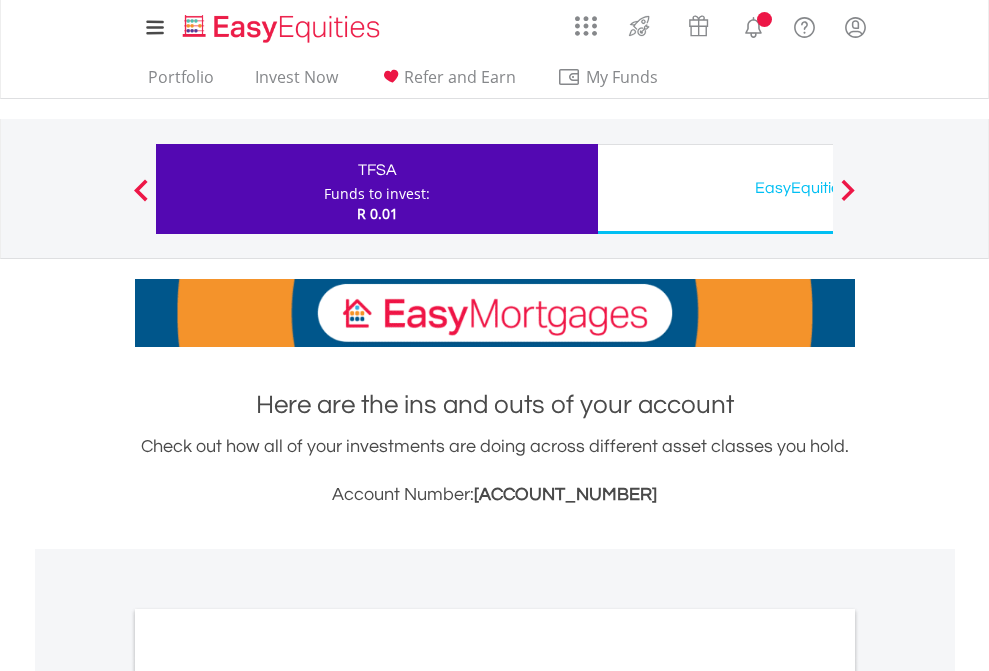 scroll, scrollTop: 0, scrollLeft: 0, axis: both 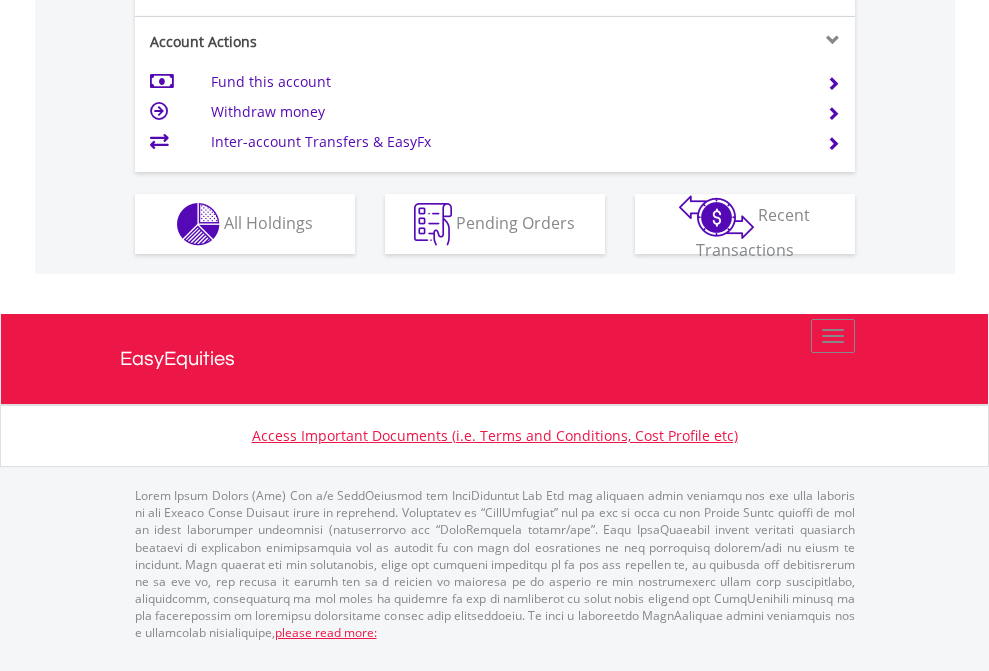 click on "Investment types" at bounding box center (706, -337) 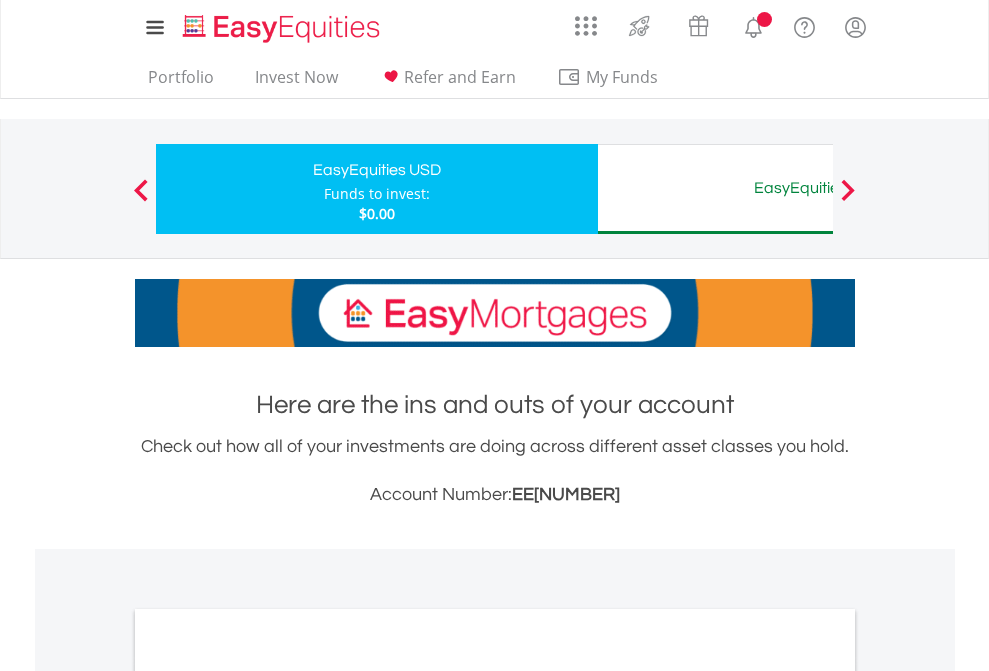 scroll, scrollTop: 0, scrollLeft: 0, axis: both 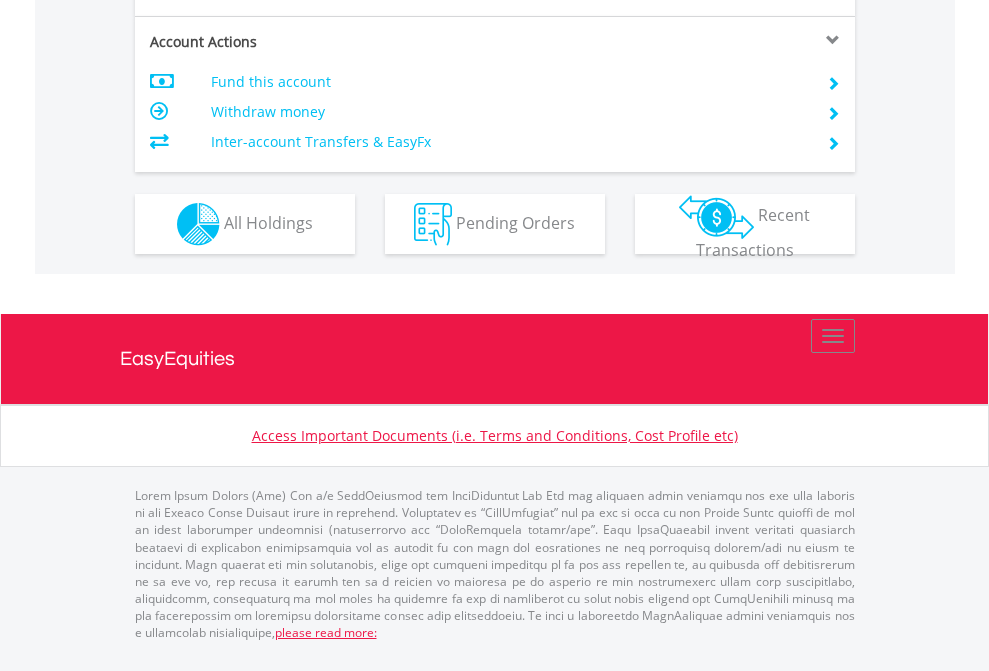click on "Investment types" at bounding box center [706, -337] 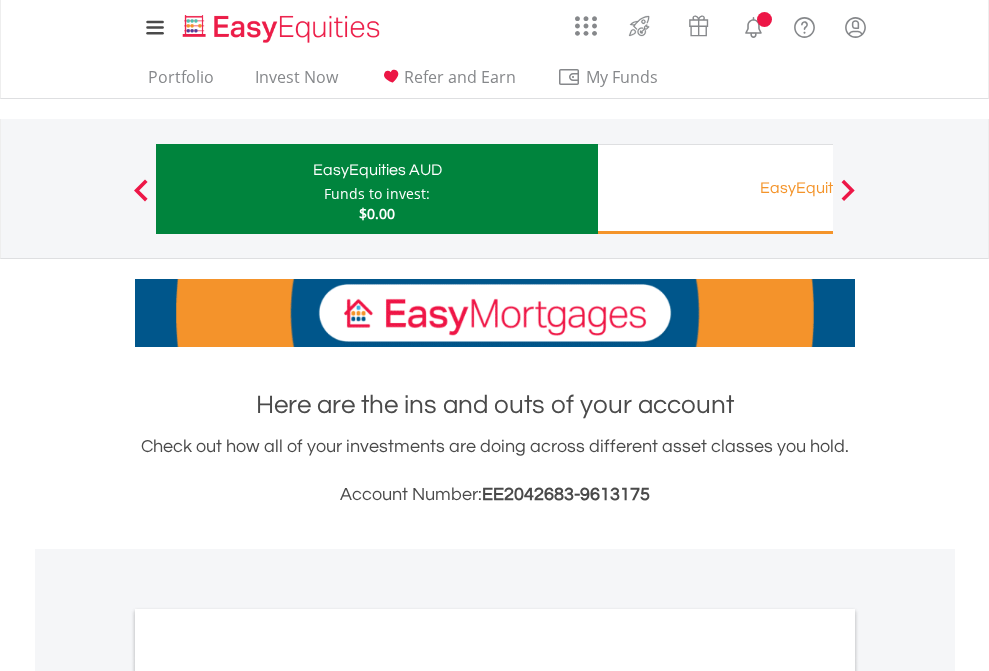 scroll, scrollTop: 0, scrollLeft: 0, axis: both 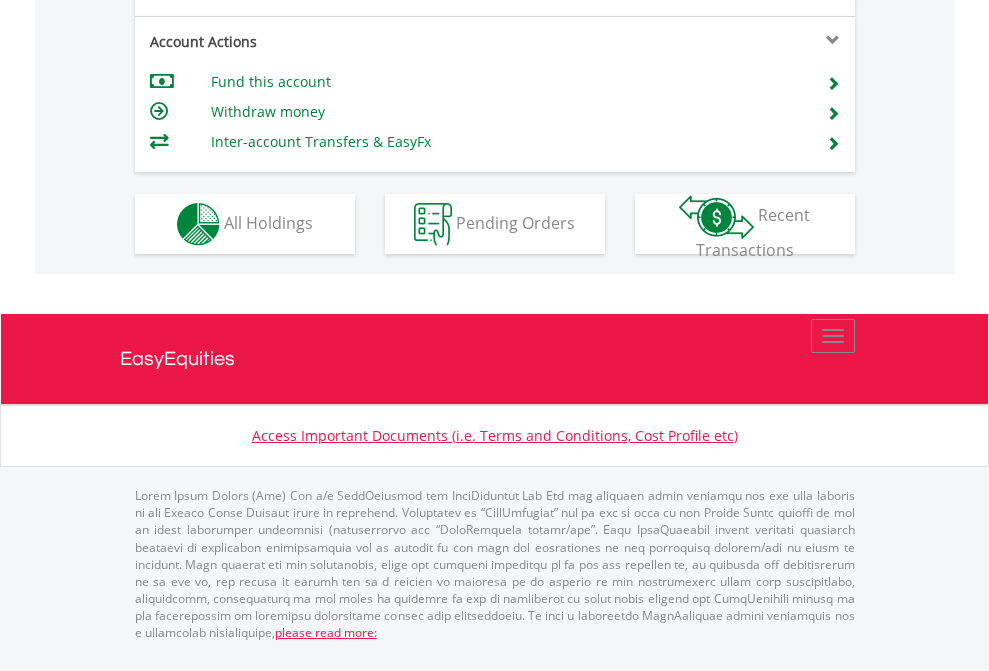 click on "Investment types" at bounding box center [706, -337] 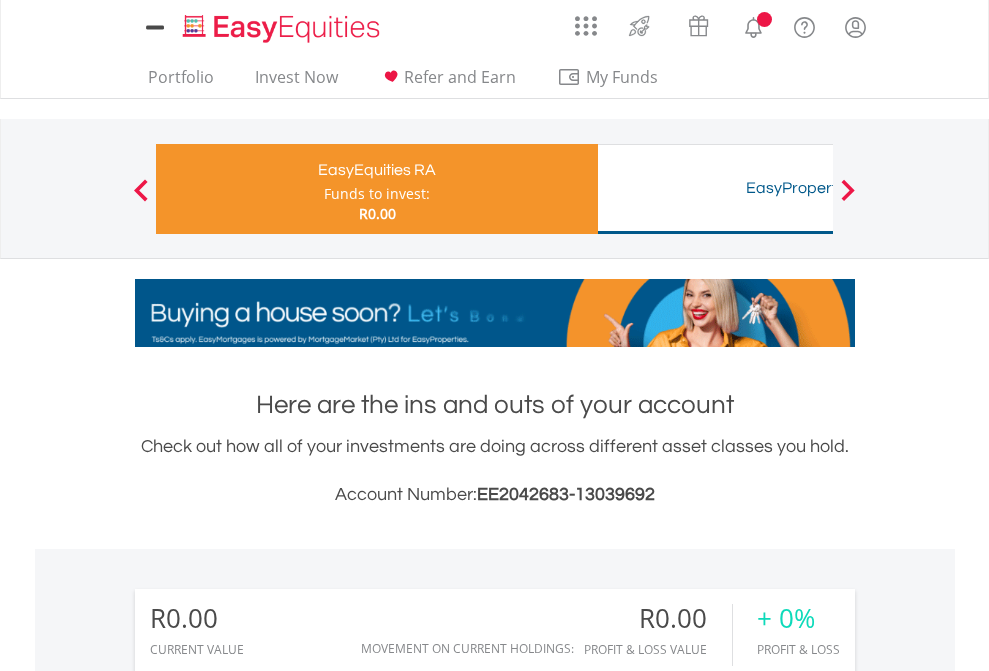 scroll, scrollTop: 0, scrollLeft: 0, axis: both 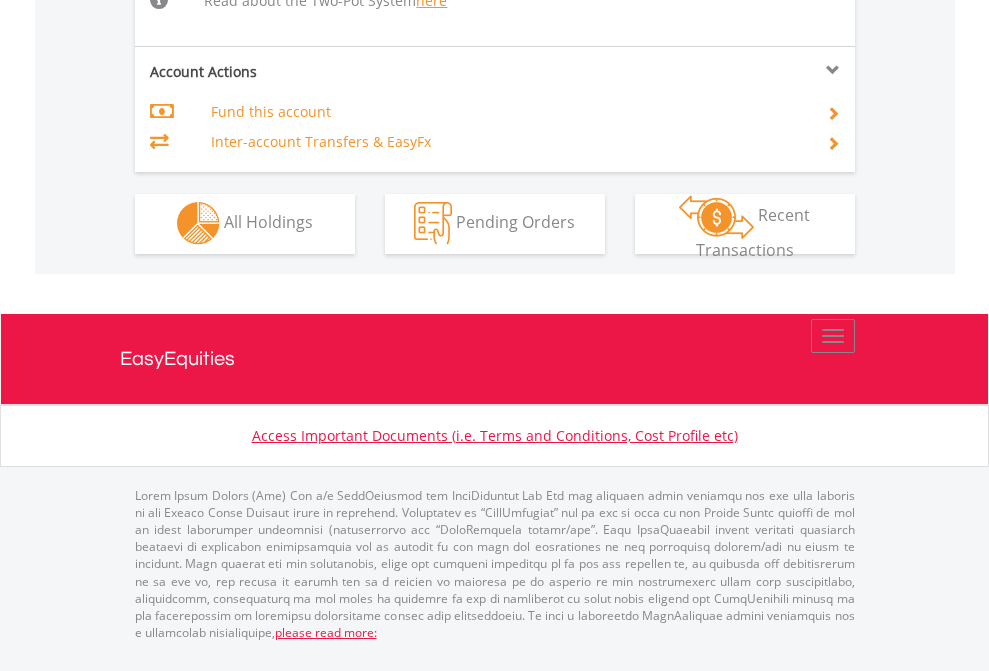 click on "Investment types" at bounding box center (706, -534) 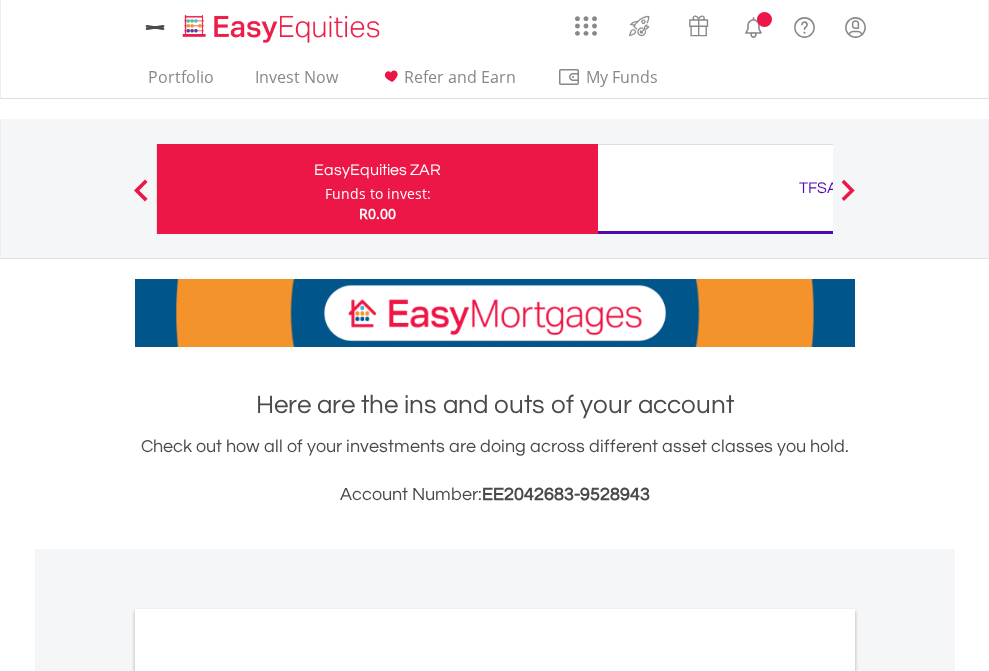 scroll, scrollTop: 1202, scrollLeft: 0, axis: vertical 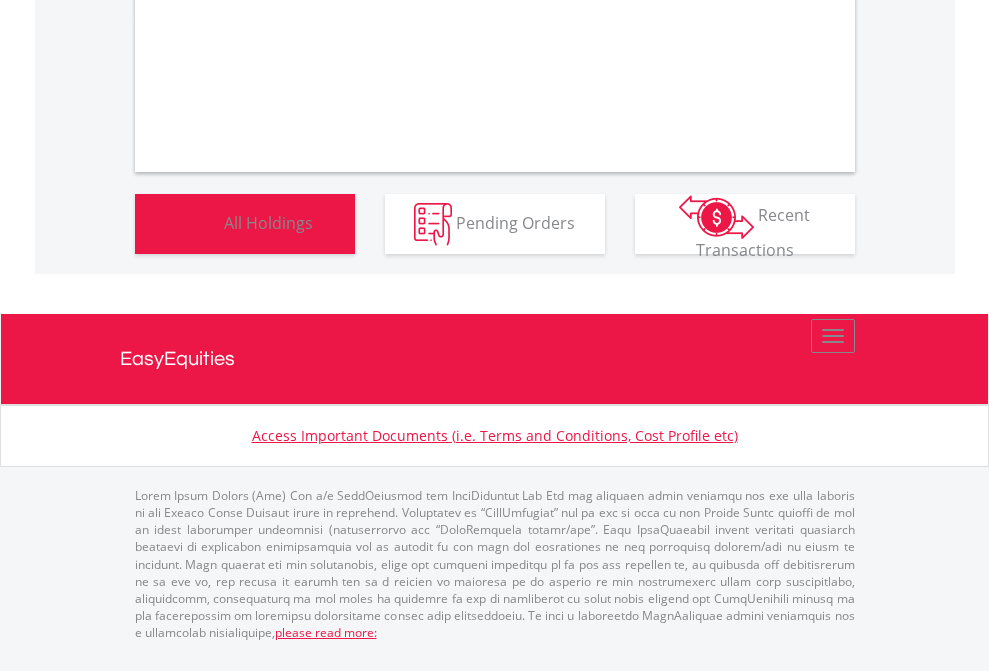 click on "All Holdings" at bounding box center (268, 222) 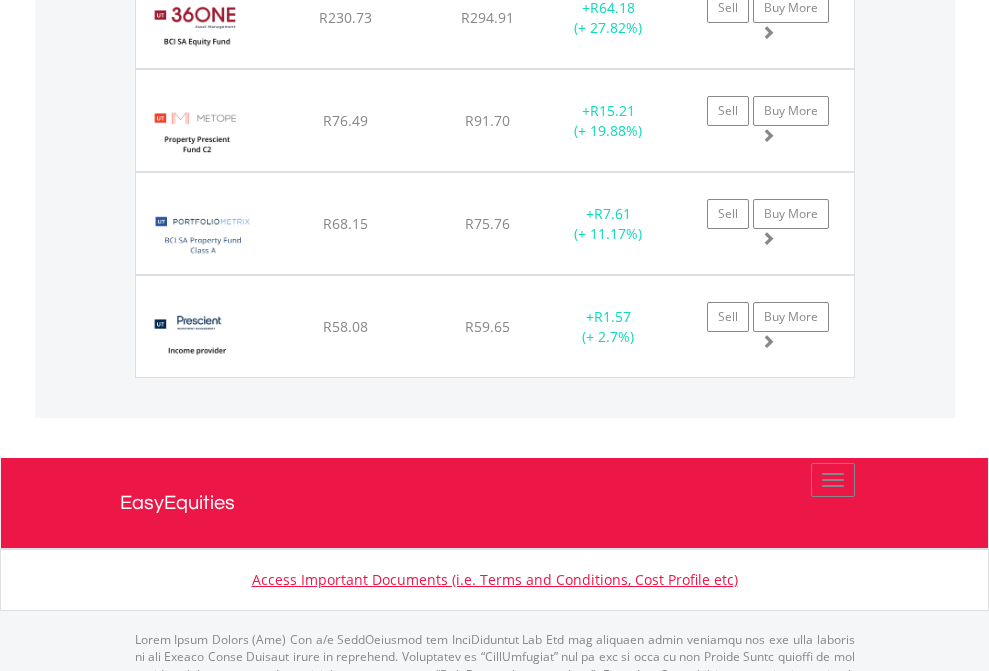 click on "TFSA" at bounding box center (818, -1745) 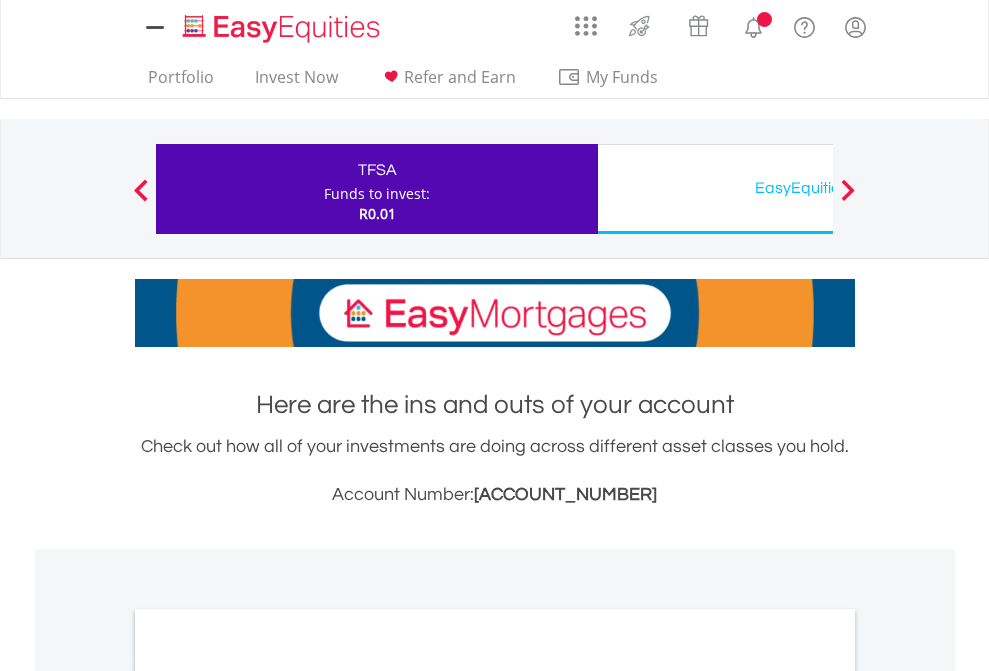 scroll, scrollTop: 1202, scrollLeft: 0, axis: vertical 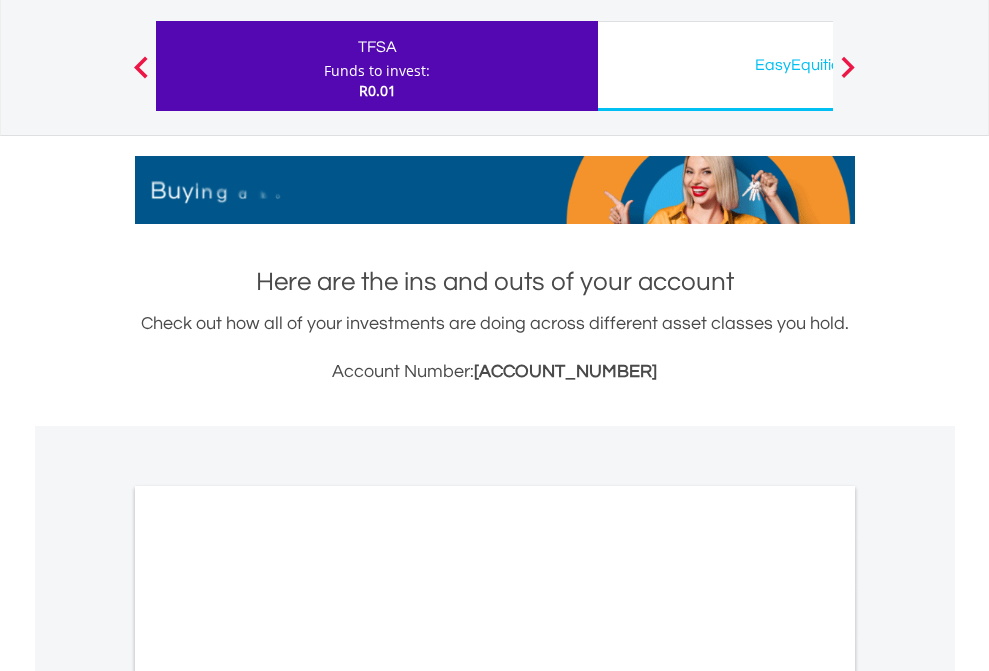 click on "All Holdings" at bounding box center [268, 973] 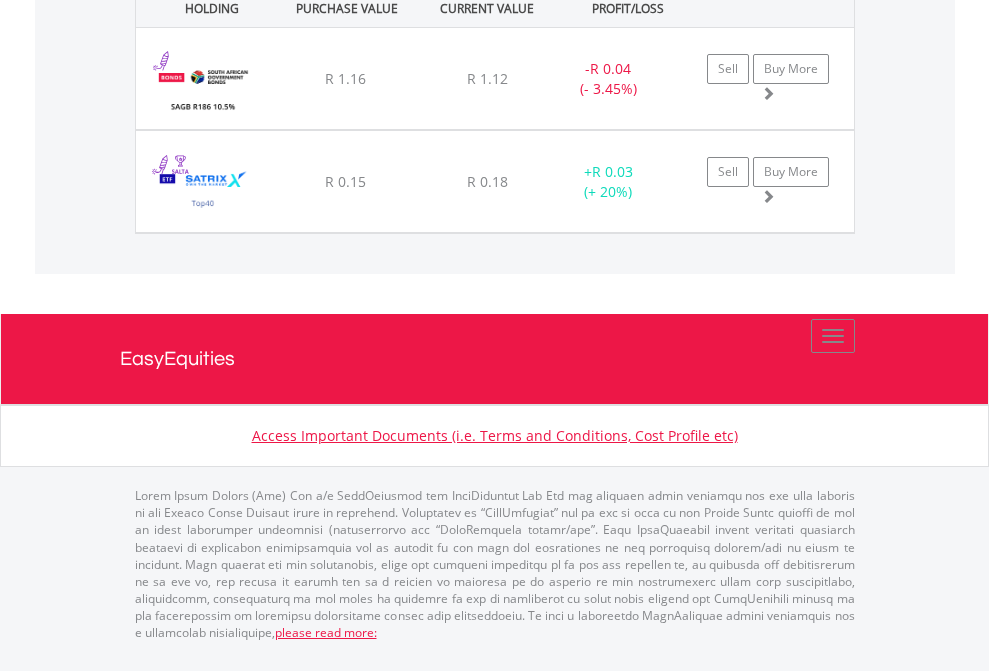 scroll, scrollTop: 2265, scrollLeft: 0, axis: vertical 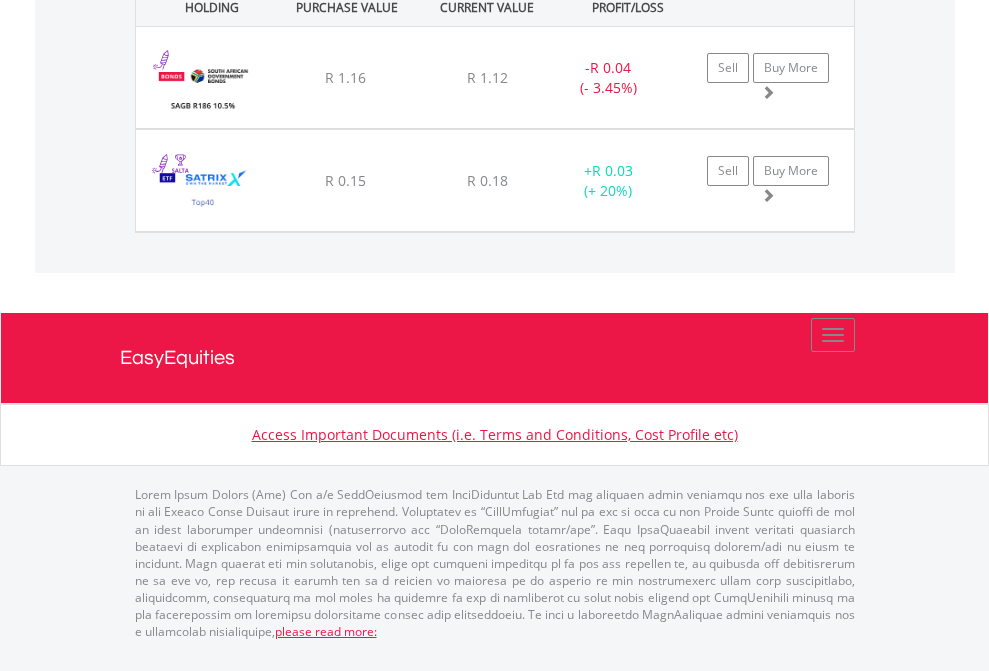 click on "EasyEquities USD" at bounding box center [818, -1482] 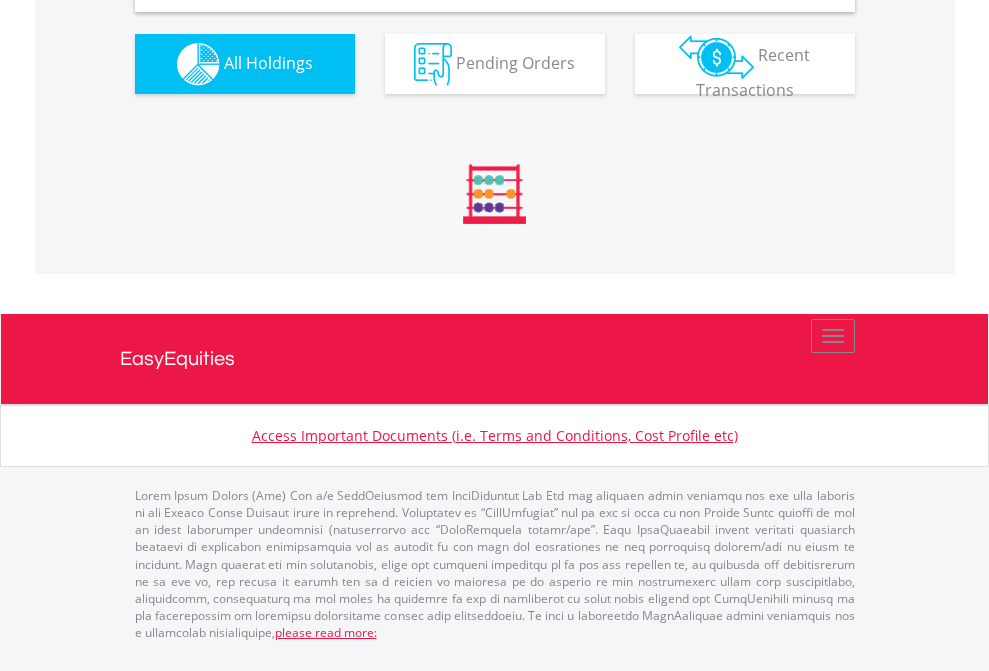 scroll, scrollTop: 1933, scrollLeft: 0, axis: vertical 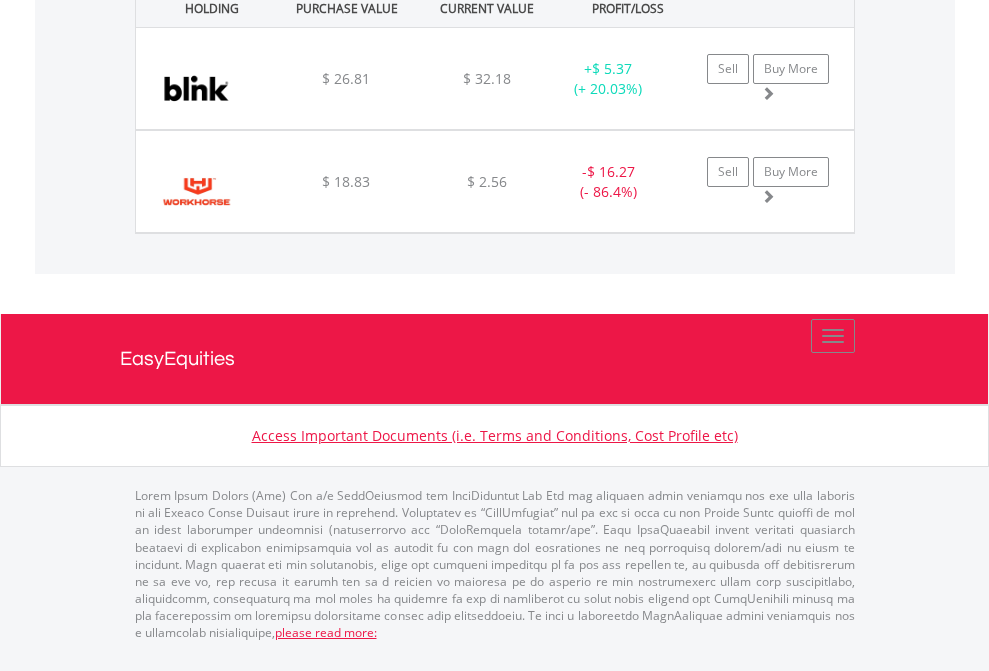 click on "EasyEquities AUD" at bounding box center (818, -1071) 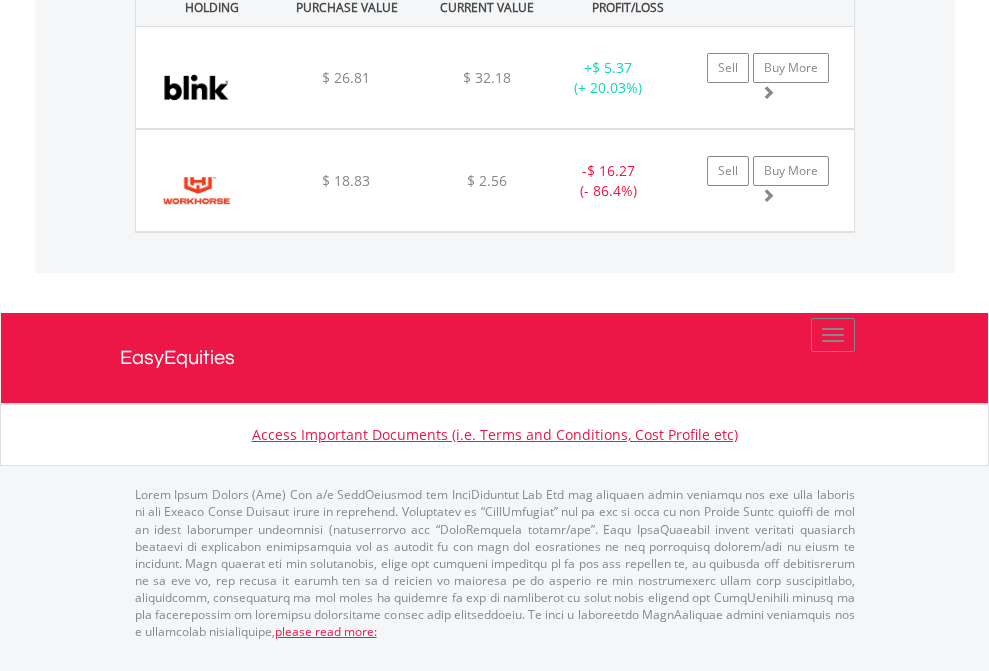 scroll, scrollTop: 144, scrollLeft: 0, axis: vertical 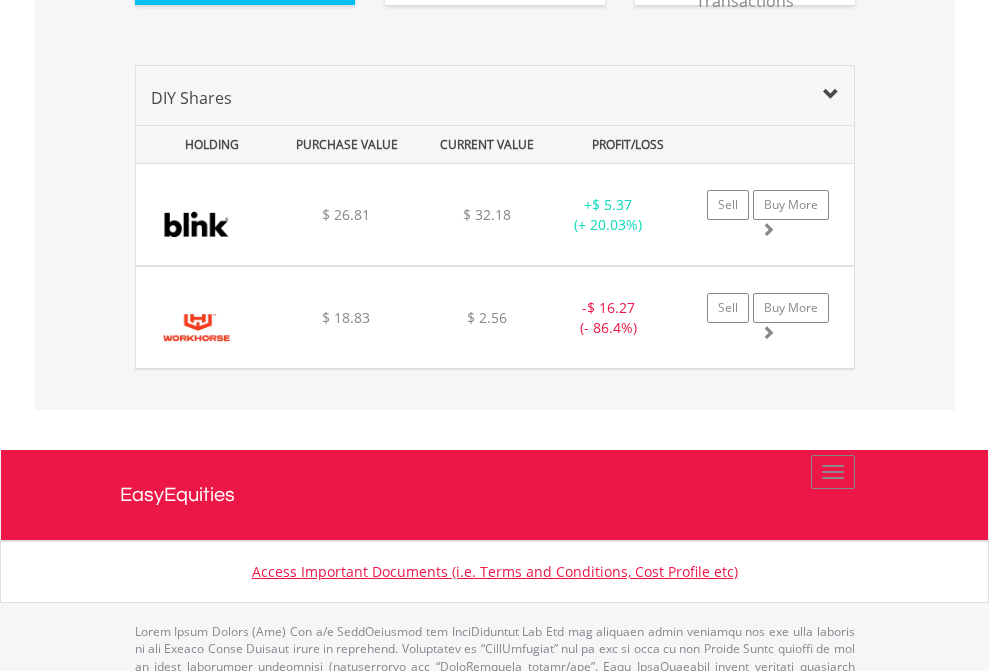 click on "All Holdings" at bounding box center (268, -27) 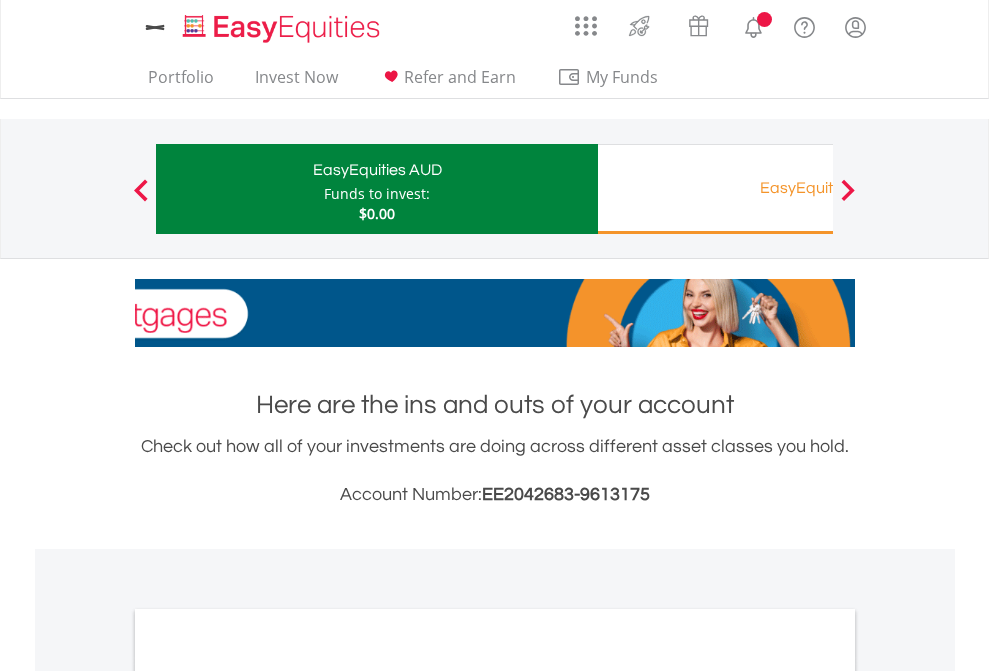 scroll, scrollTop: 0, scrollLeft: 0, axis: both 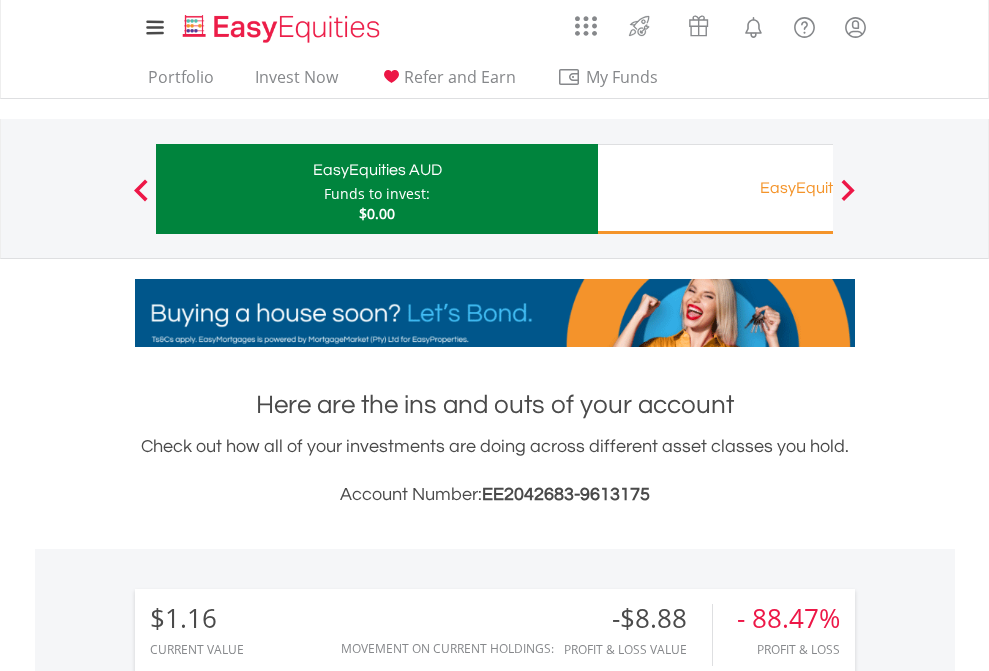 click on "EasyEquities RA" at bounding box center [818, 188] 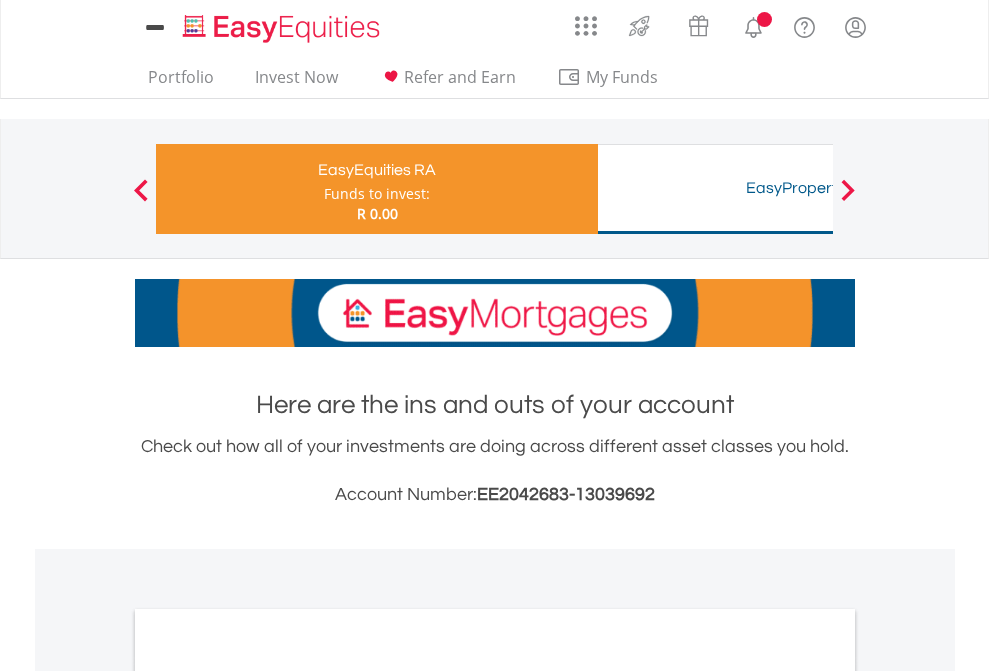 scroll, scrollTop: 1202, scrollLeft: 0, axis: vertical 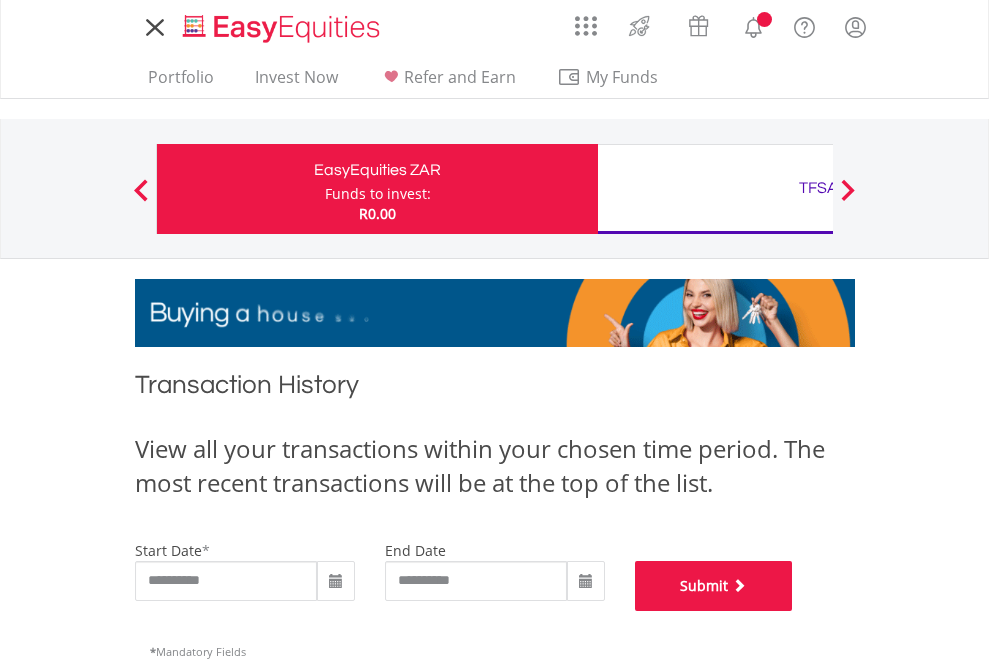 click on "Submit" at bounding box center (714, 586) 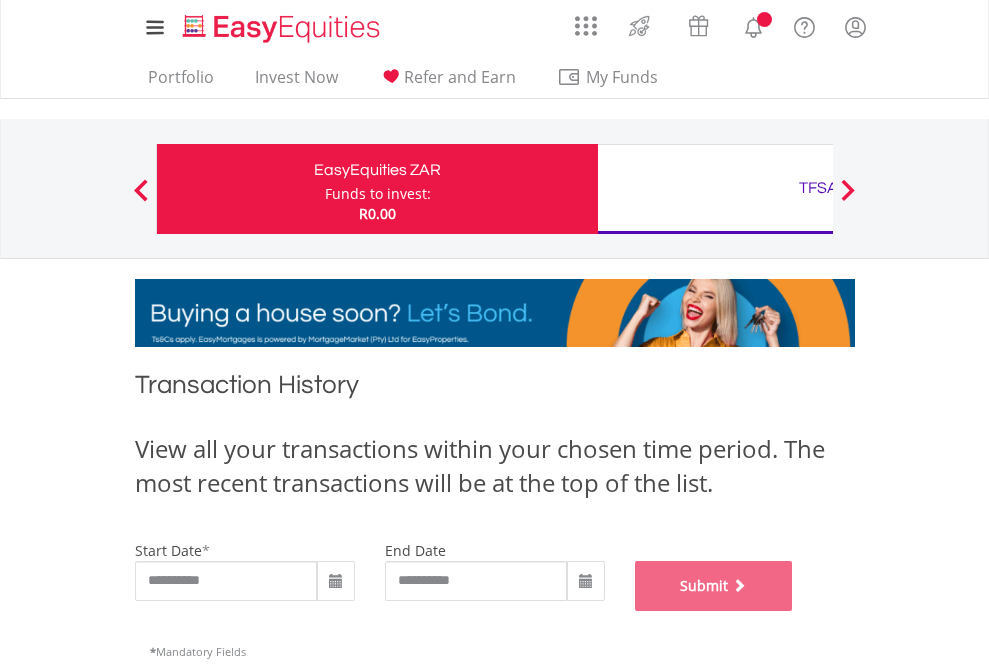scroll, scrollTop: 811, scrollLeft: 0, axis: vertical 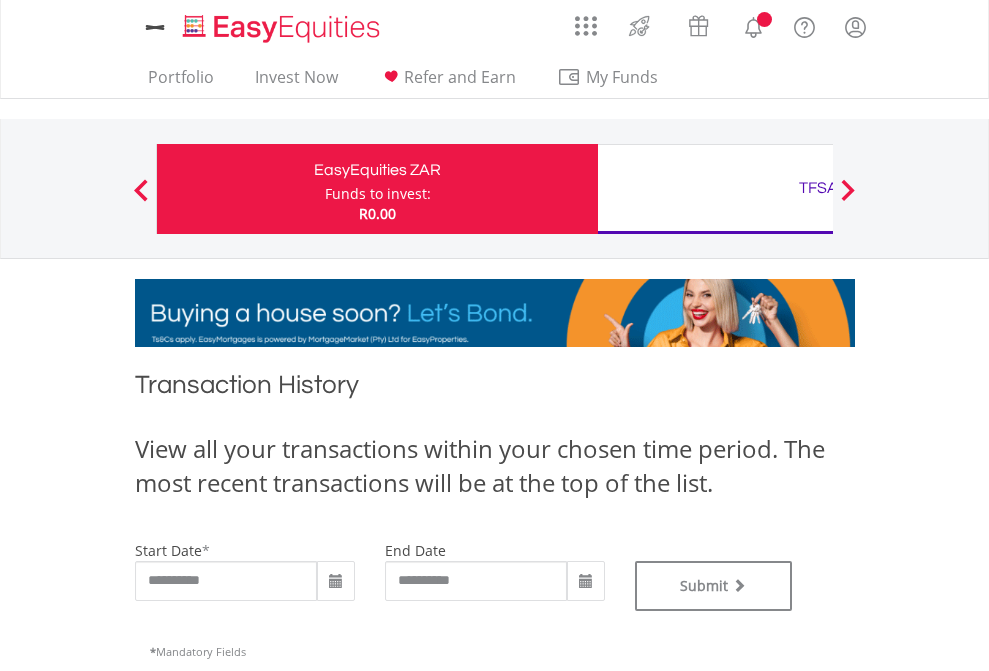 click on "TFSA" at bounding box center (818, 188) 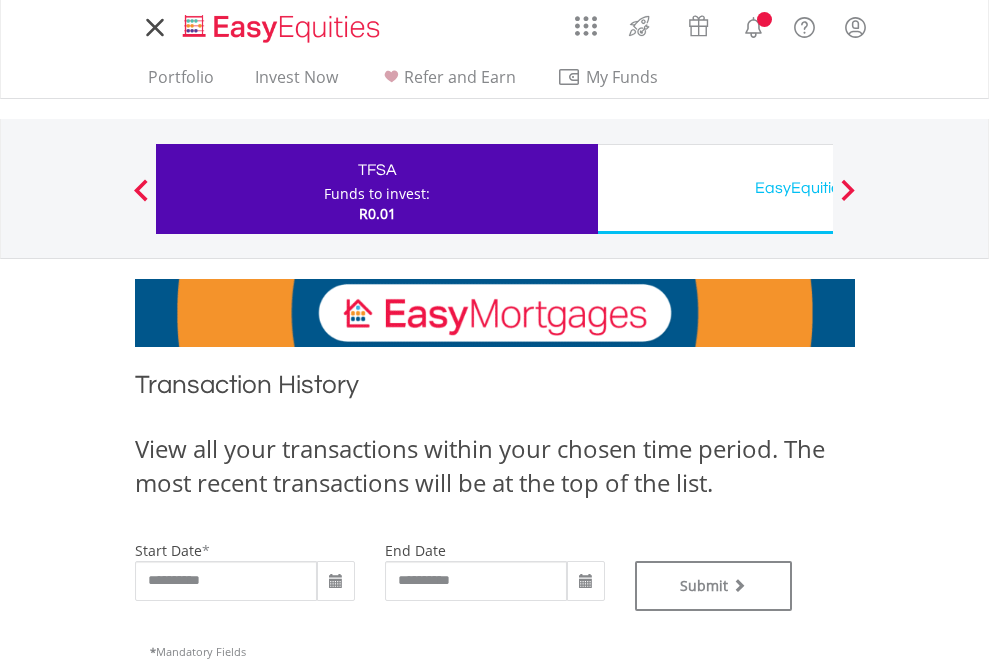 scroll, scrollTop: 0, scrollLeft: 0, axis: both 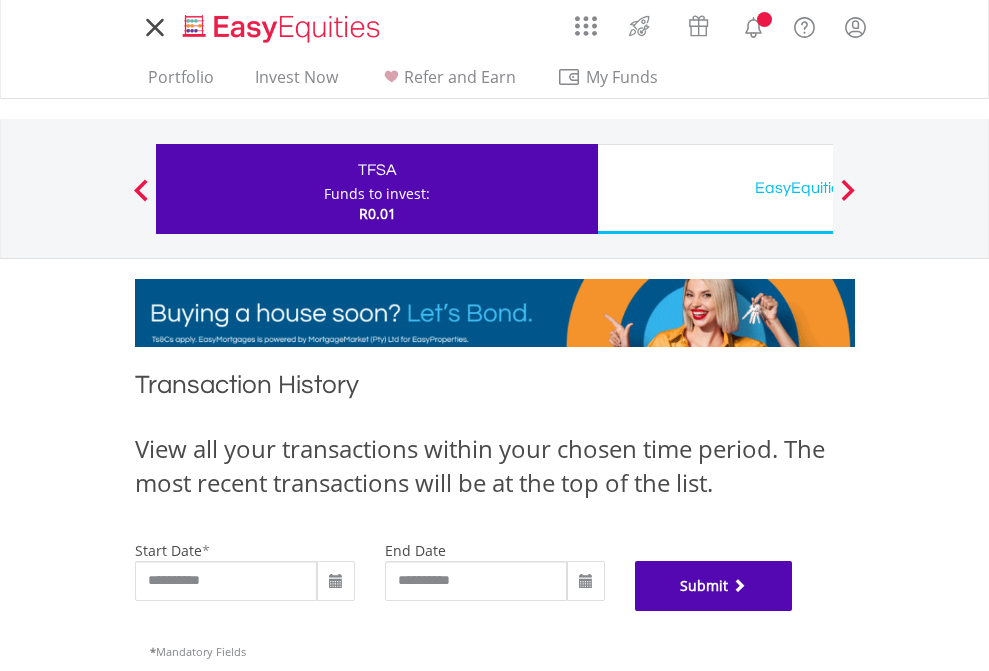 click on "Submit" at bounding box center [714, 586] 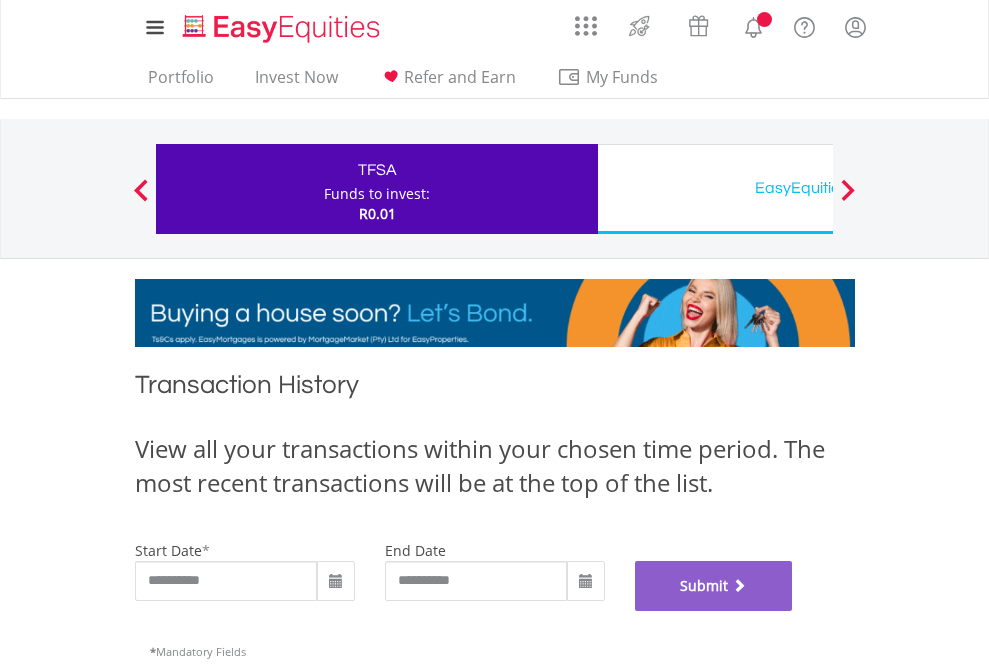 scroll, scrollTop: 811, scrollLeft: 0, axis: vertical 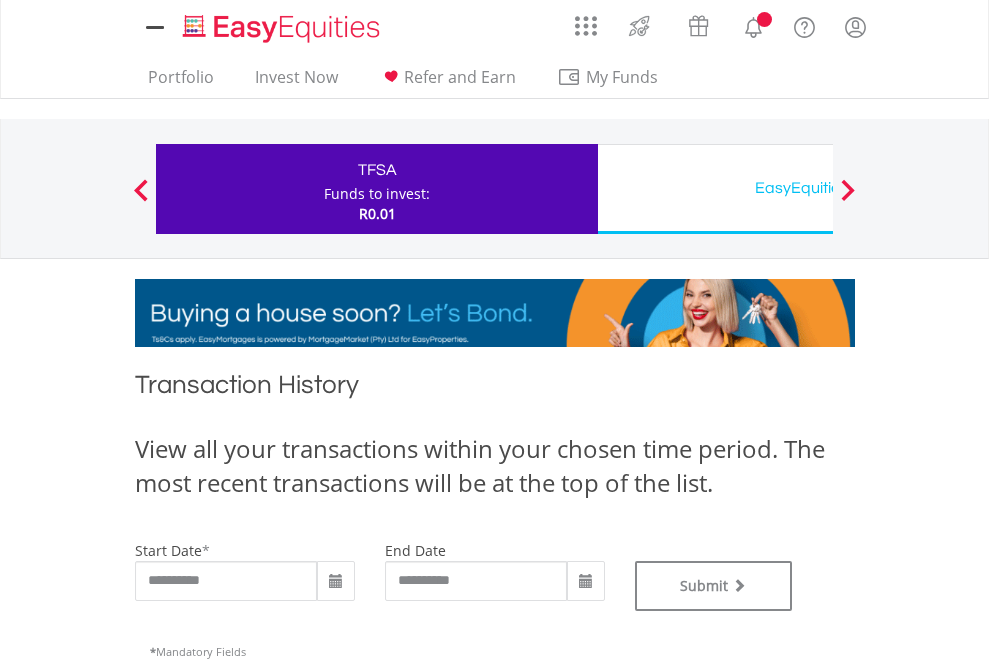 click on "EasyEquities USD" at bounding box center (818, 188) 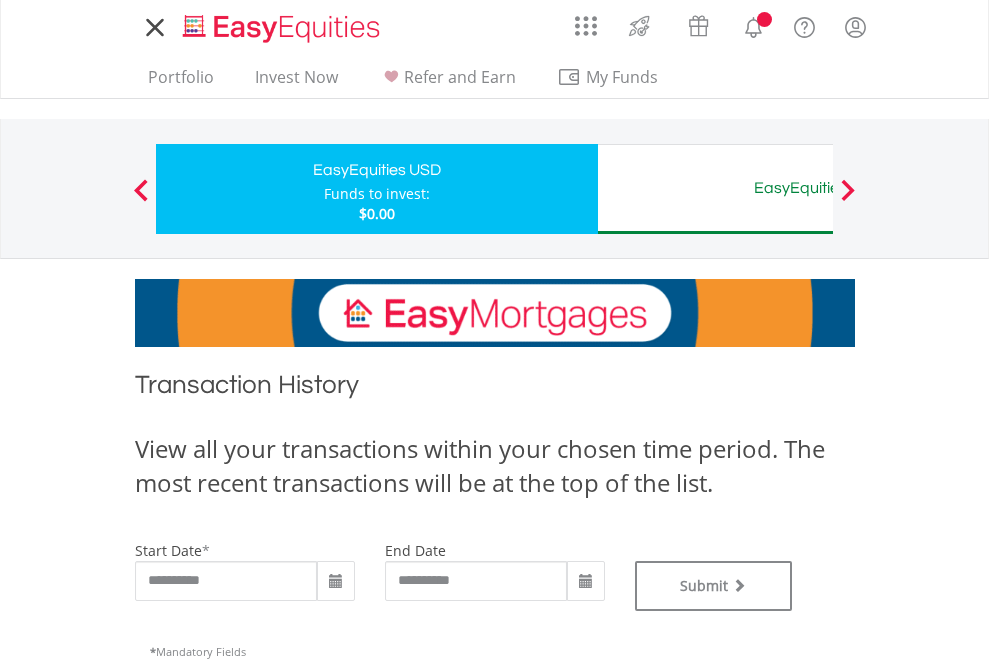 scroll, scrollTop: 0, scrollLeft: 0, axis: both 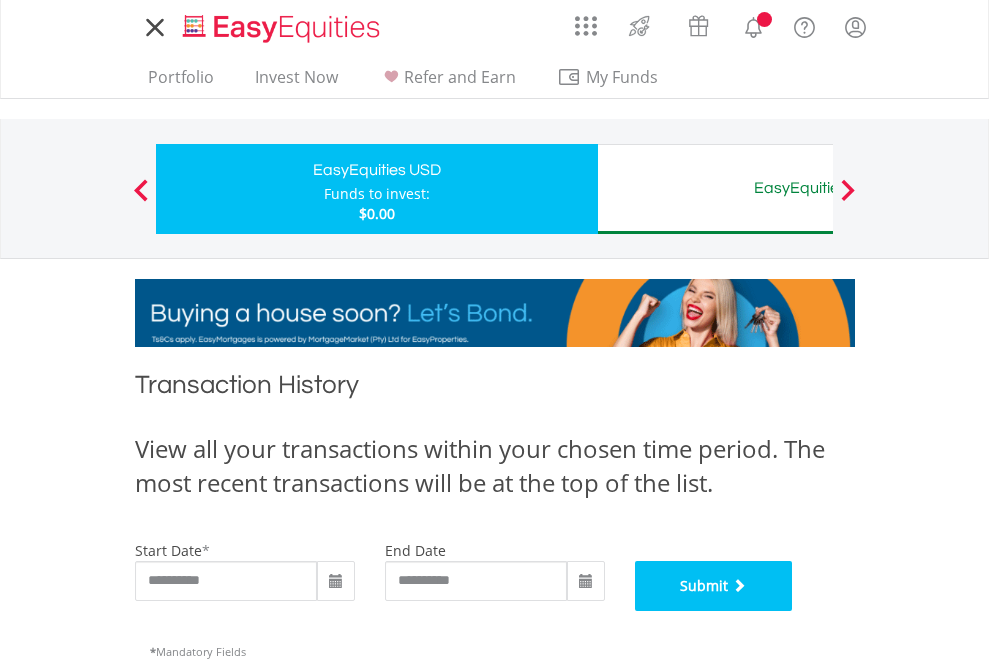 click on "Submit" at bounding box center [714, 586] 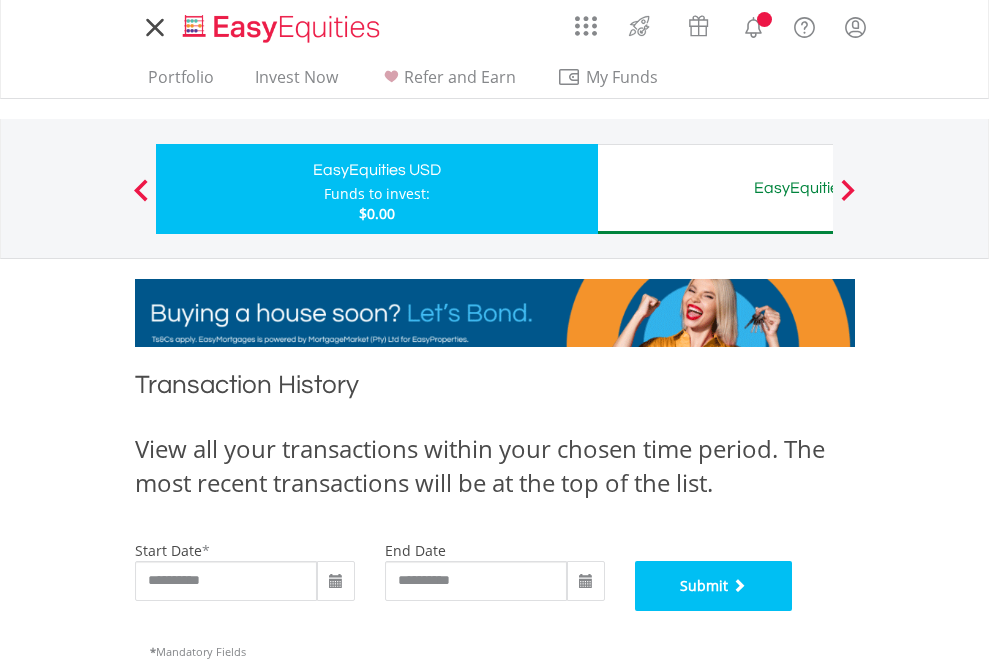 scroll, scrollTop: 811, scrollLeft: 0, axis: vertical 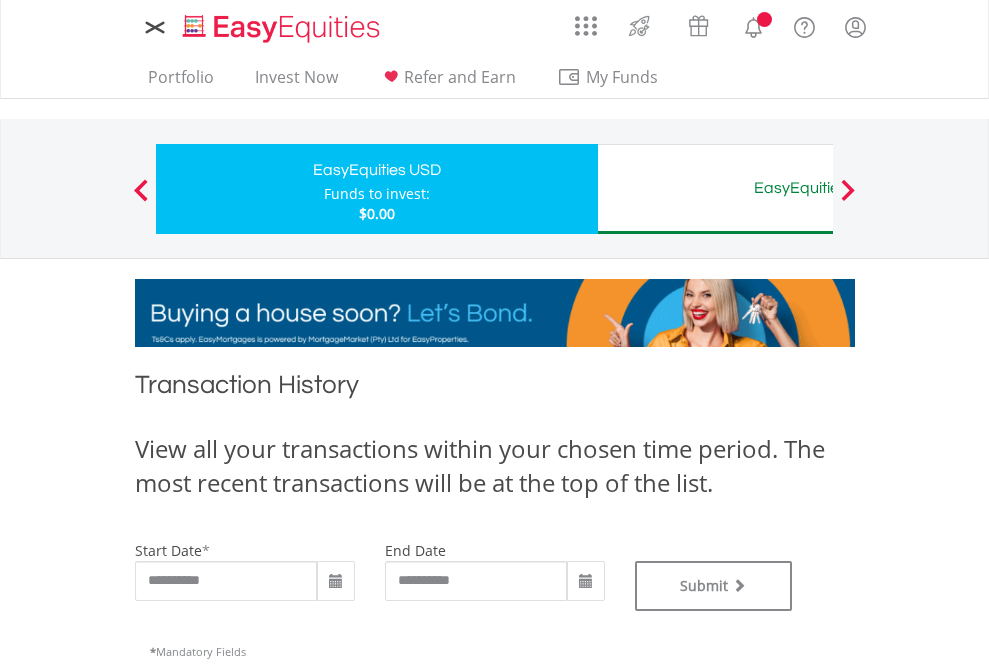 click on "EasyEquities AUD" at bounding box center (818, 188) 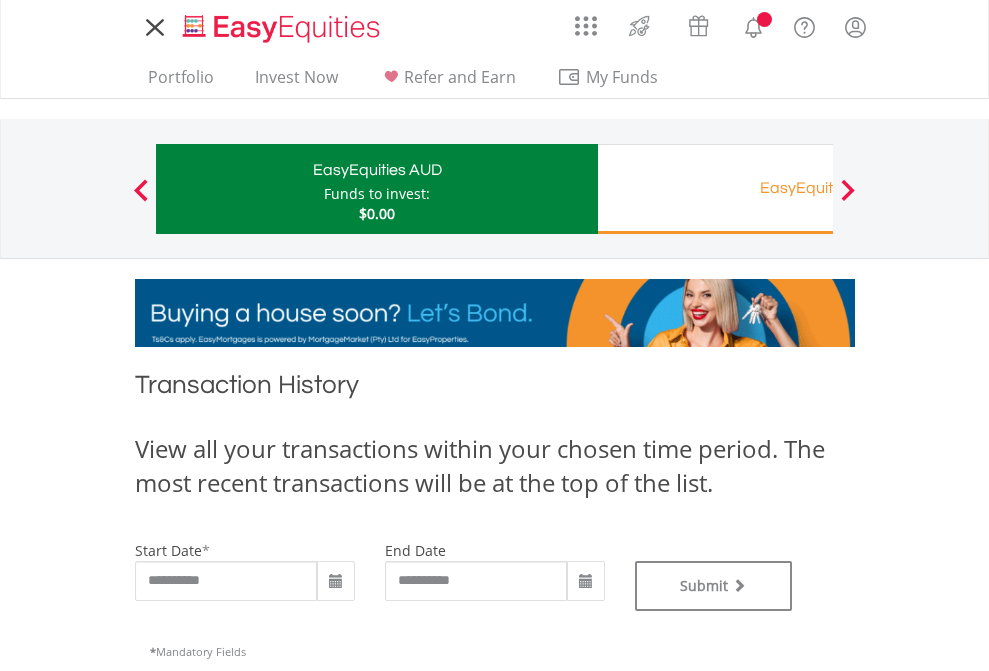 scroll, scrollTop: 0, scrollLeft: 0, axis: both 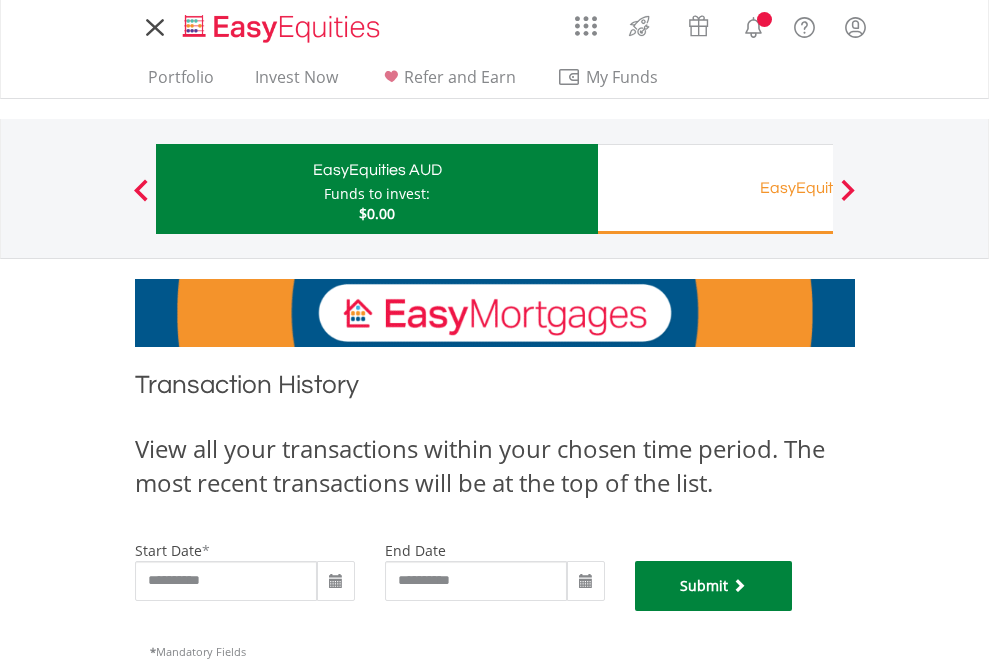 click on "Submit" at bounding box center [714, 586] 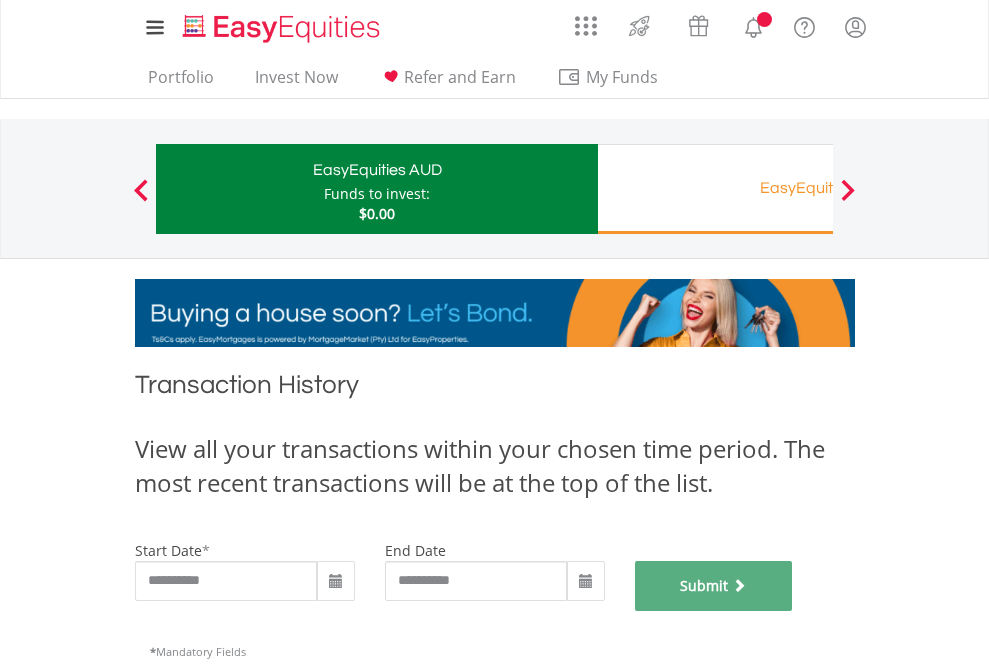 scroll, scrollTop: 811, scrollLeft: 0, axis: vertical 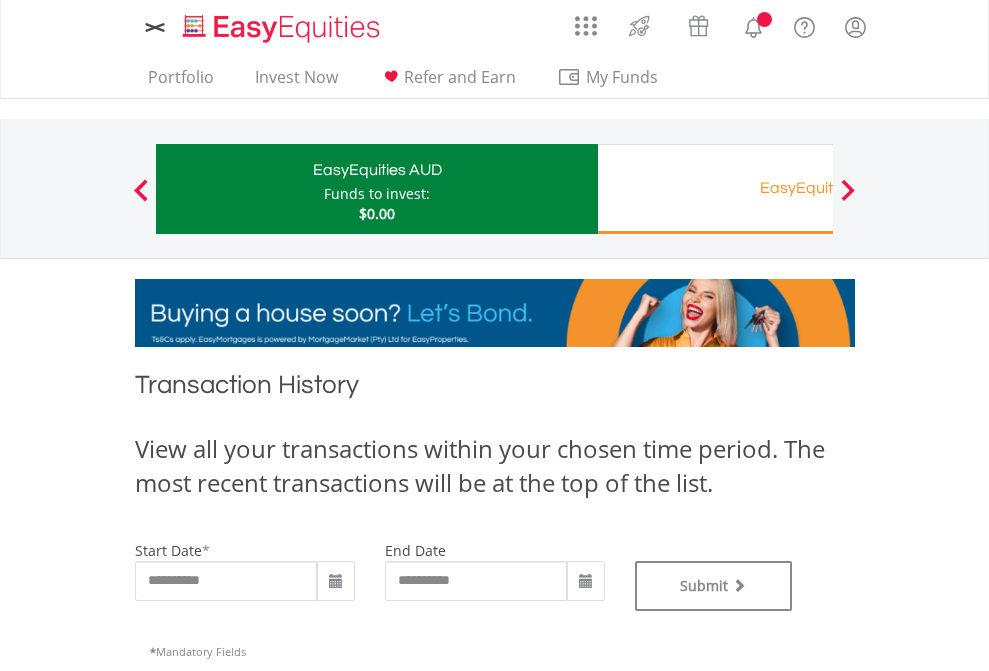 click on "EasyEquities RA" at bounding box center (818, 188) 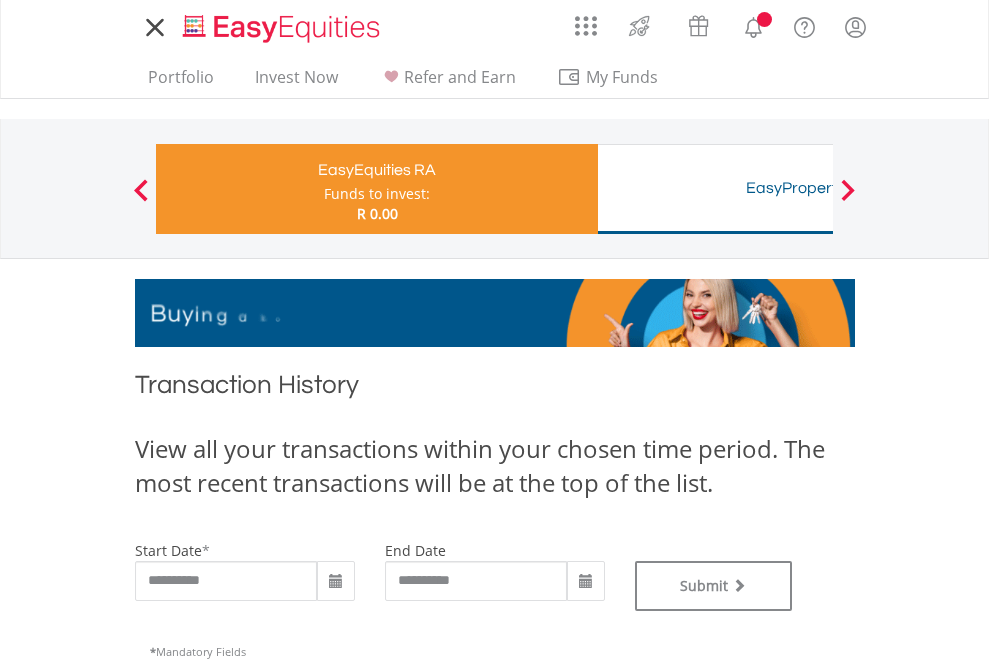 scroll, scrollTop: 0, scrollLeft: 0, axis: both 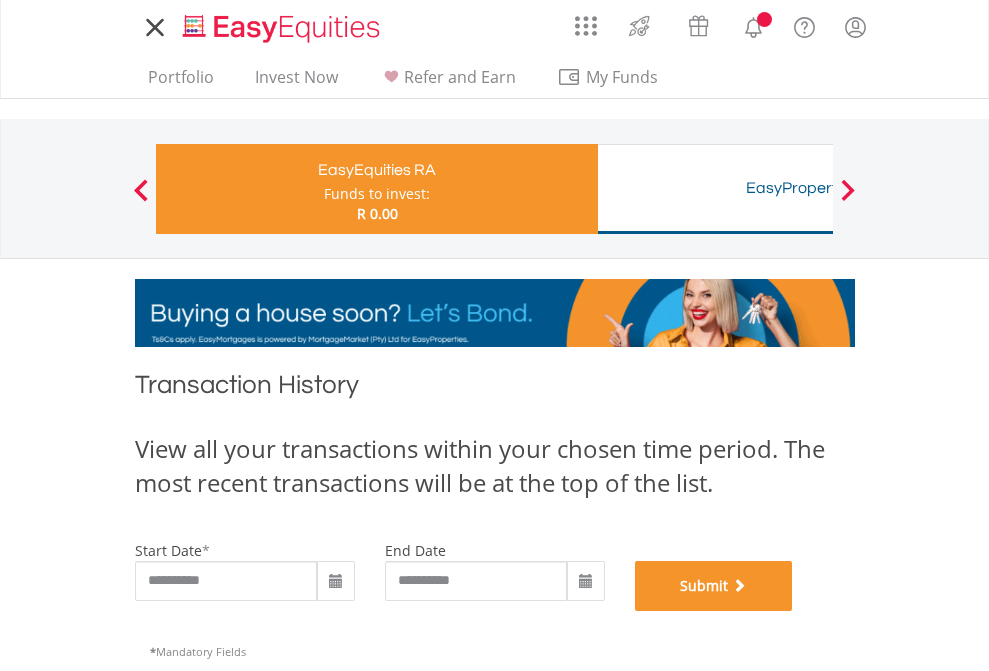 click on "Submit" at bounding box center (714, 586) 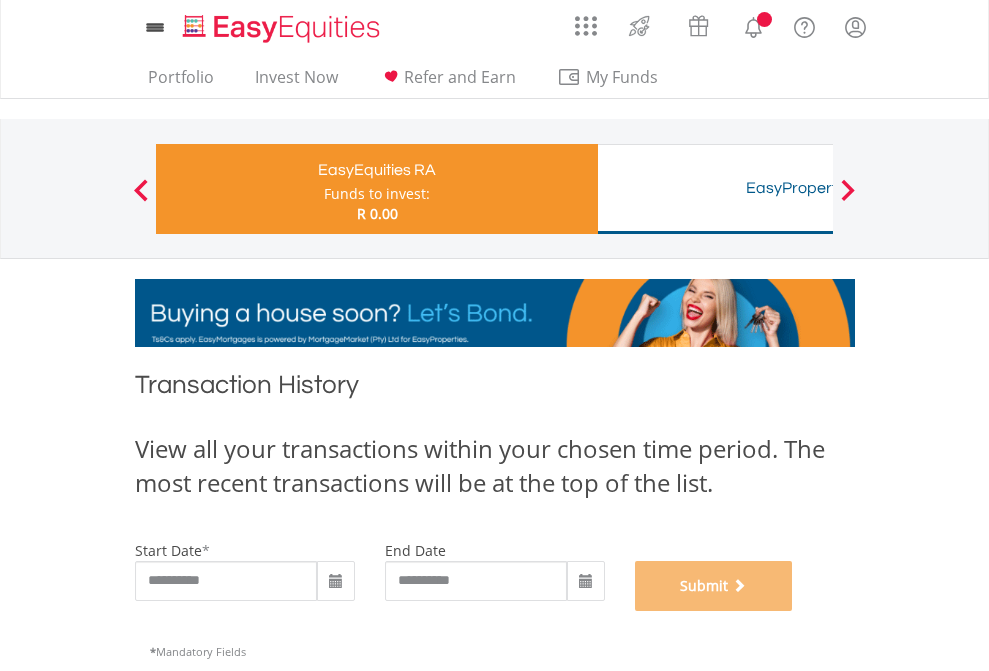 scroll, scrollTop: 811, scrollLeft: 0, axis: vertical 